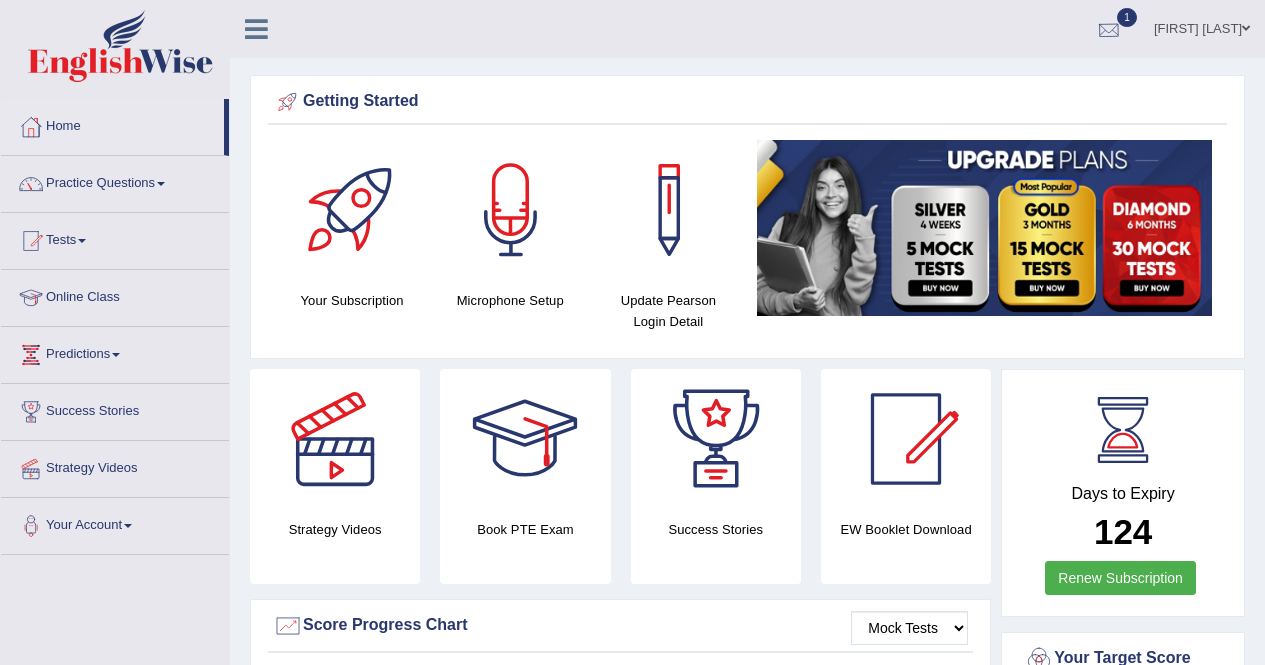 scroll, scrollTop: 0, scrollLeft: 0, axis: both 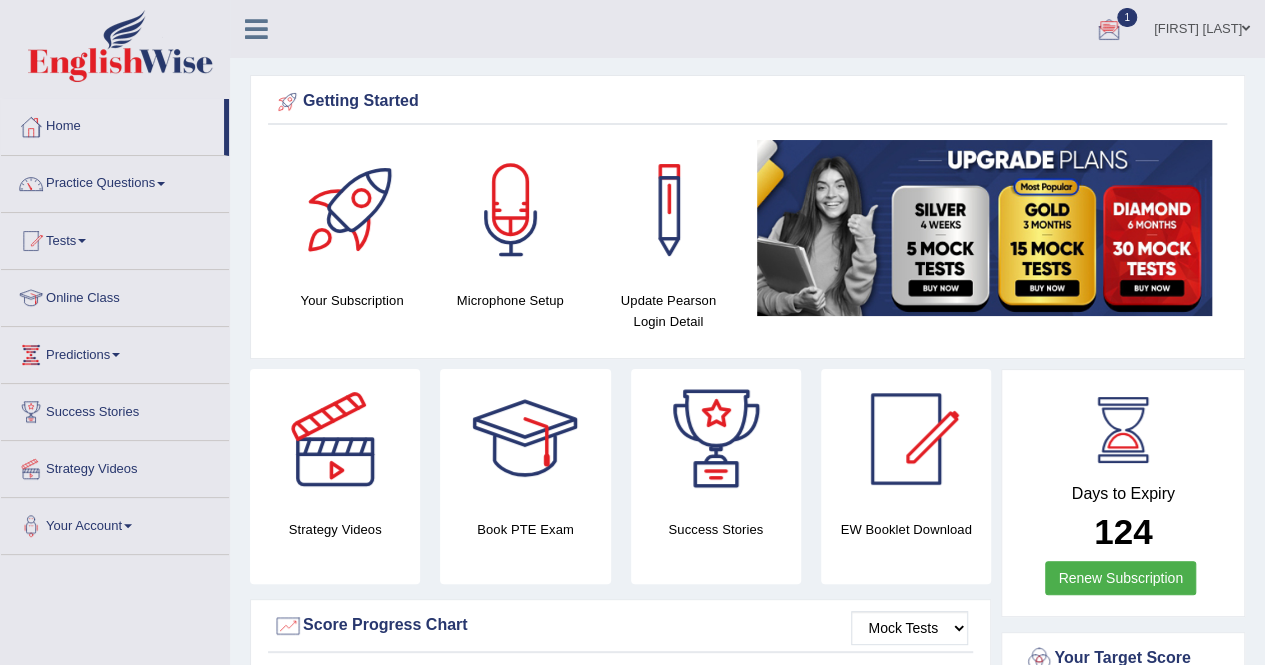 click at bounding box center (1109, 30) 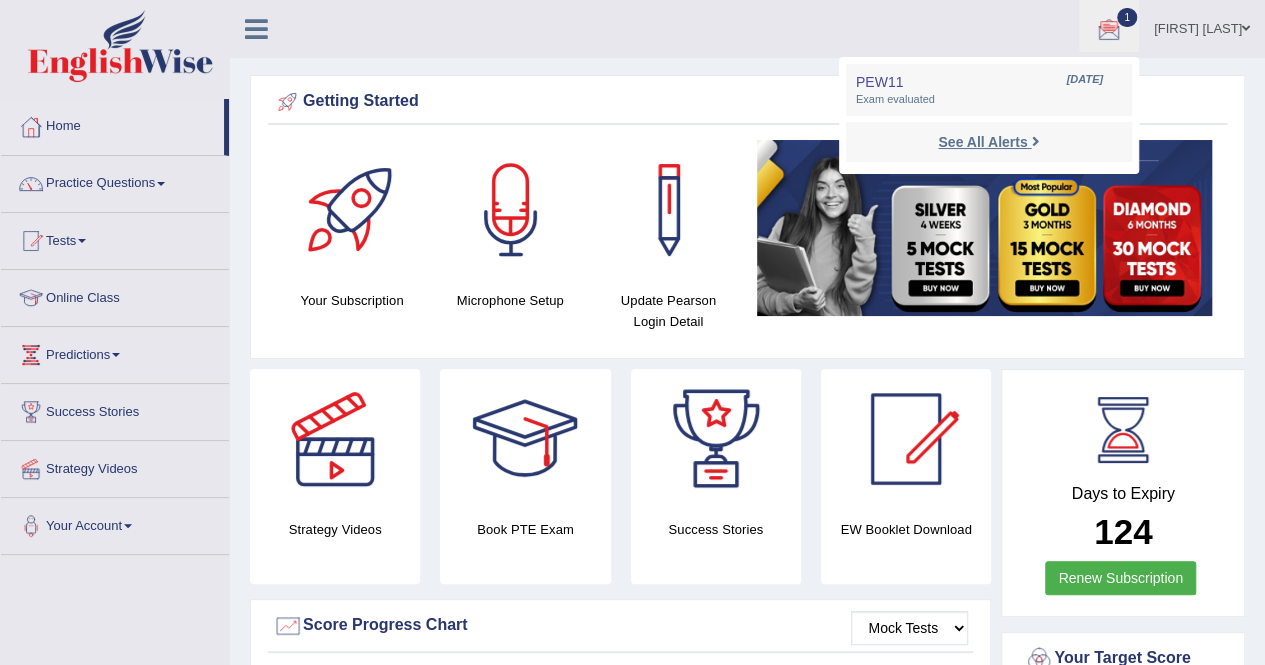 click on "See All Alerts" at bounding box center (982, 142) 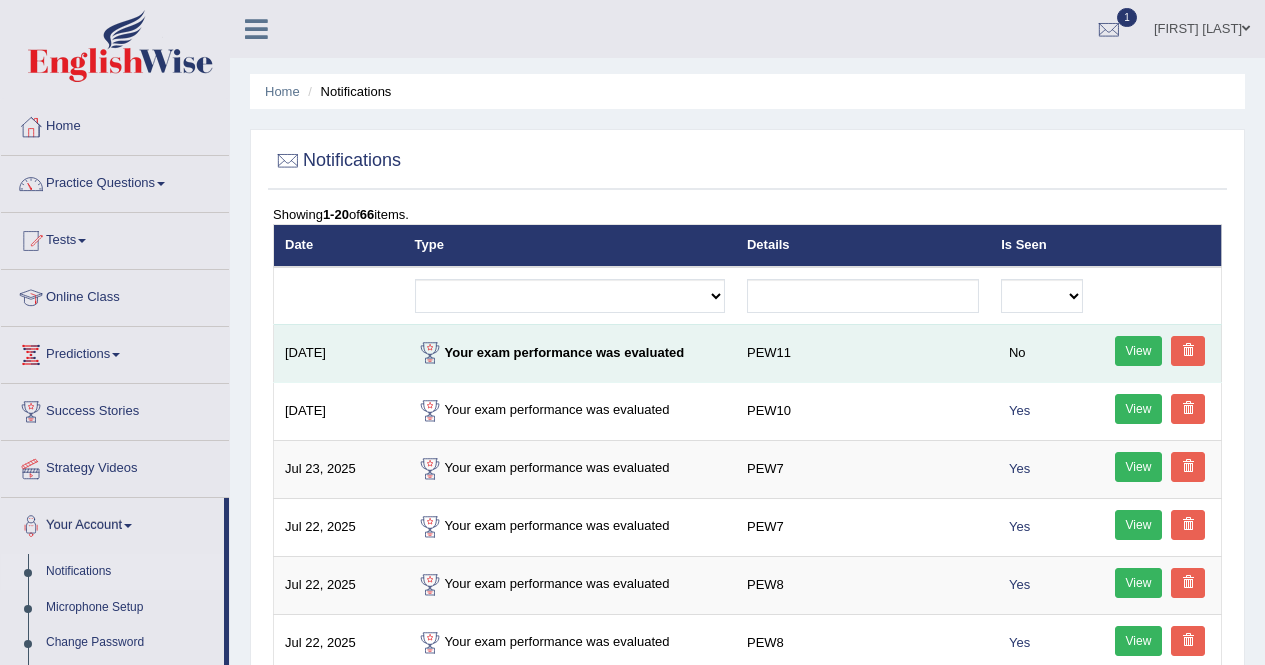 scroll, scrollTop: 0, scrollLeft: 0, axis: both 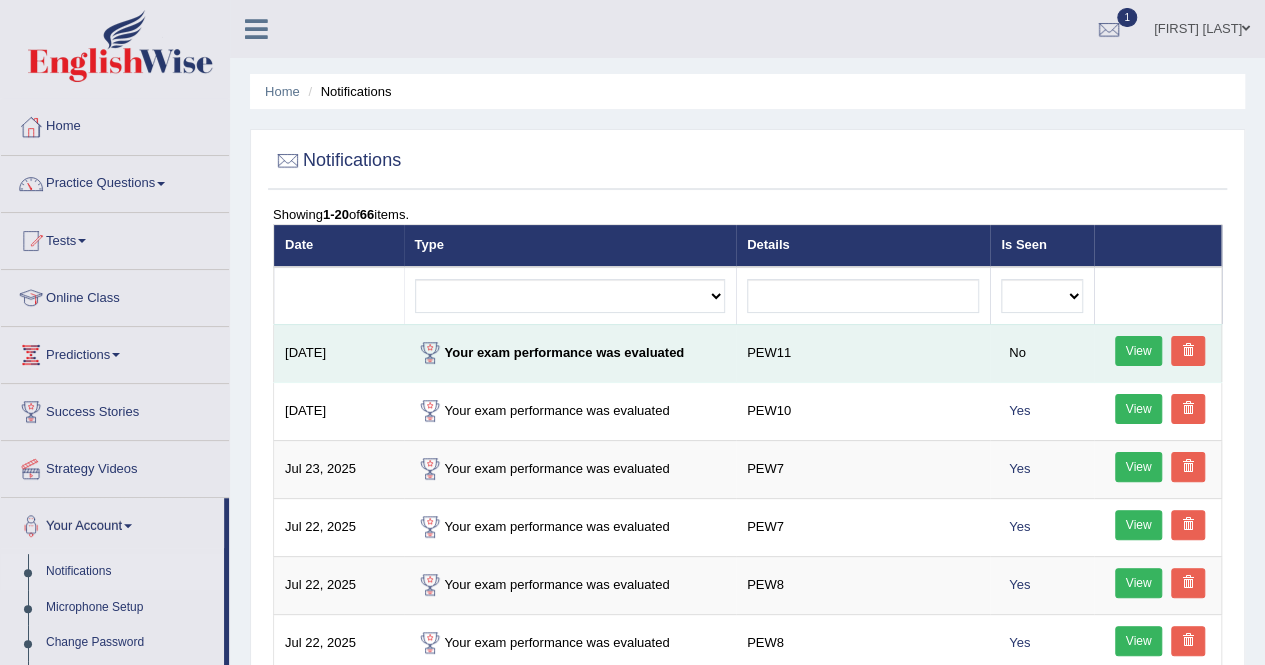 click on "View" at bounding box center [1139, 351] 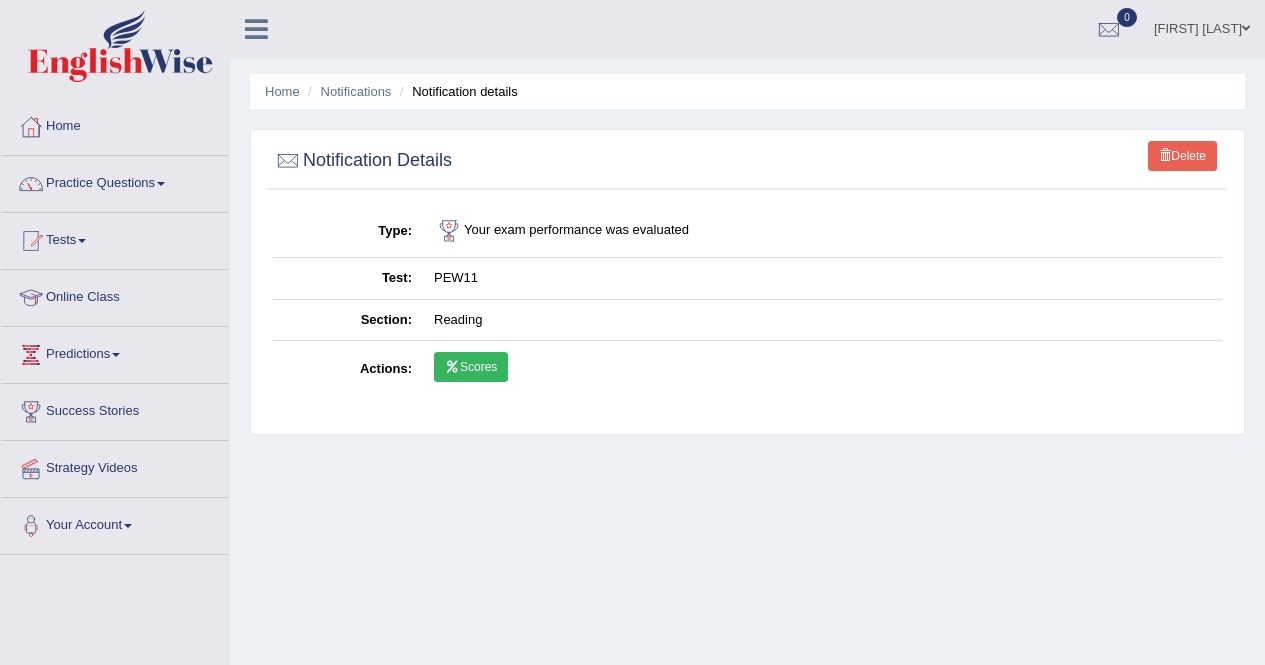 scroll, scrollTop: 0, scrollLeft: 0, axis: both 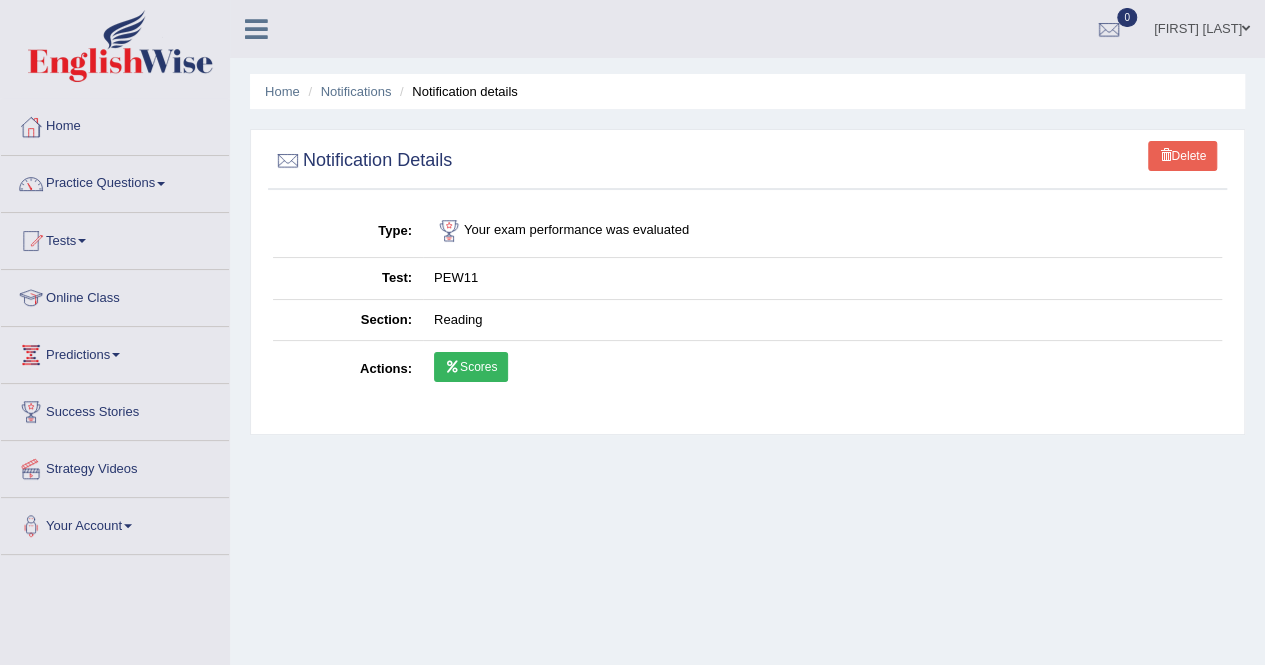 click on "Scores" at bounding box center [471, 367] 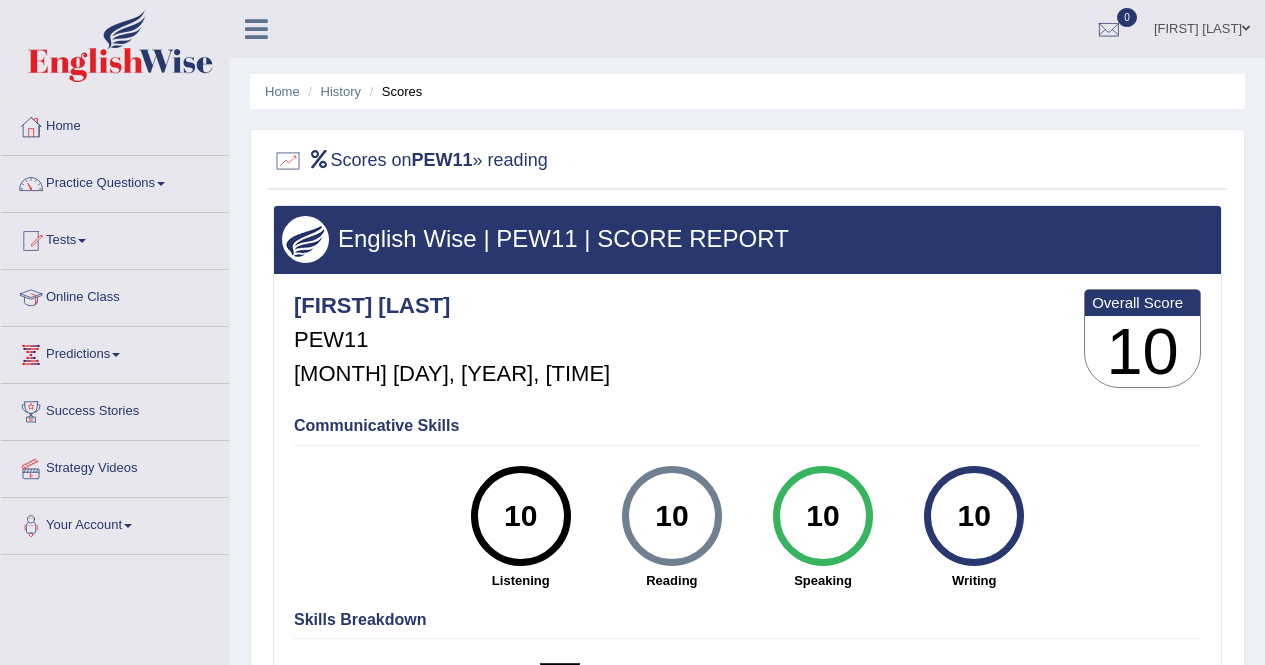scroll, scrollTop: 0, scrollLeft: 0, axis: both 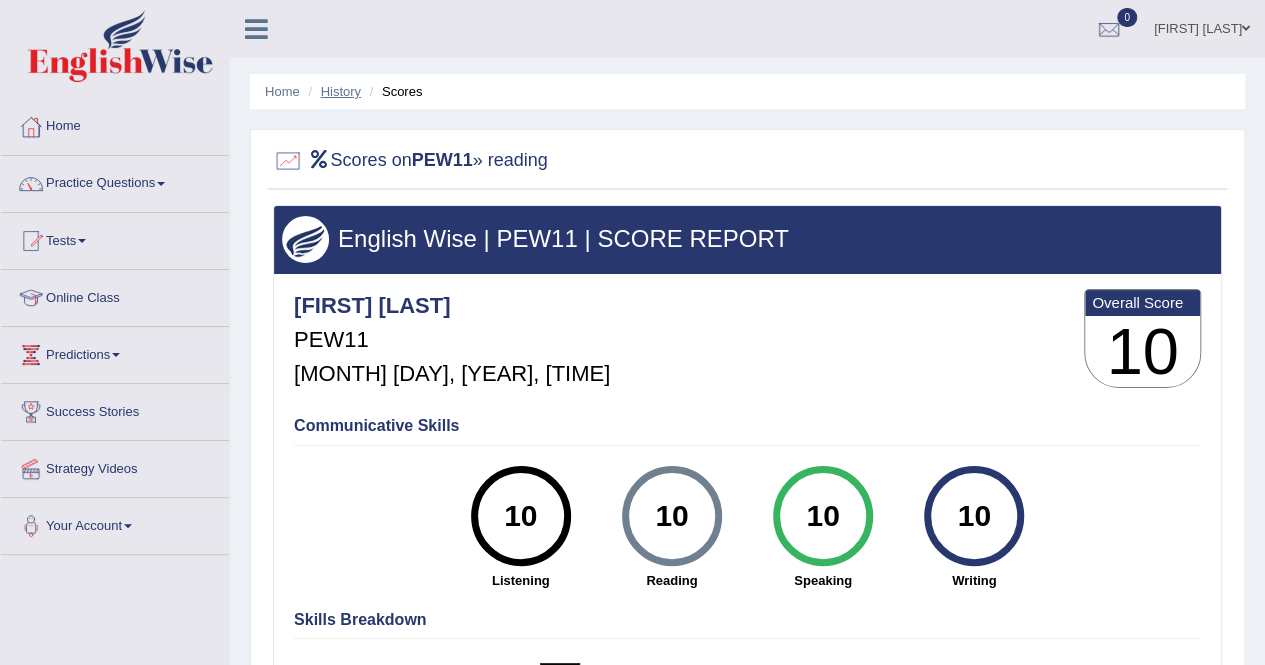 click on "History" at bounding box center [341, 91] 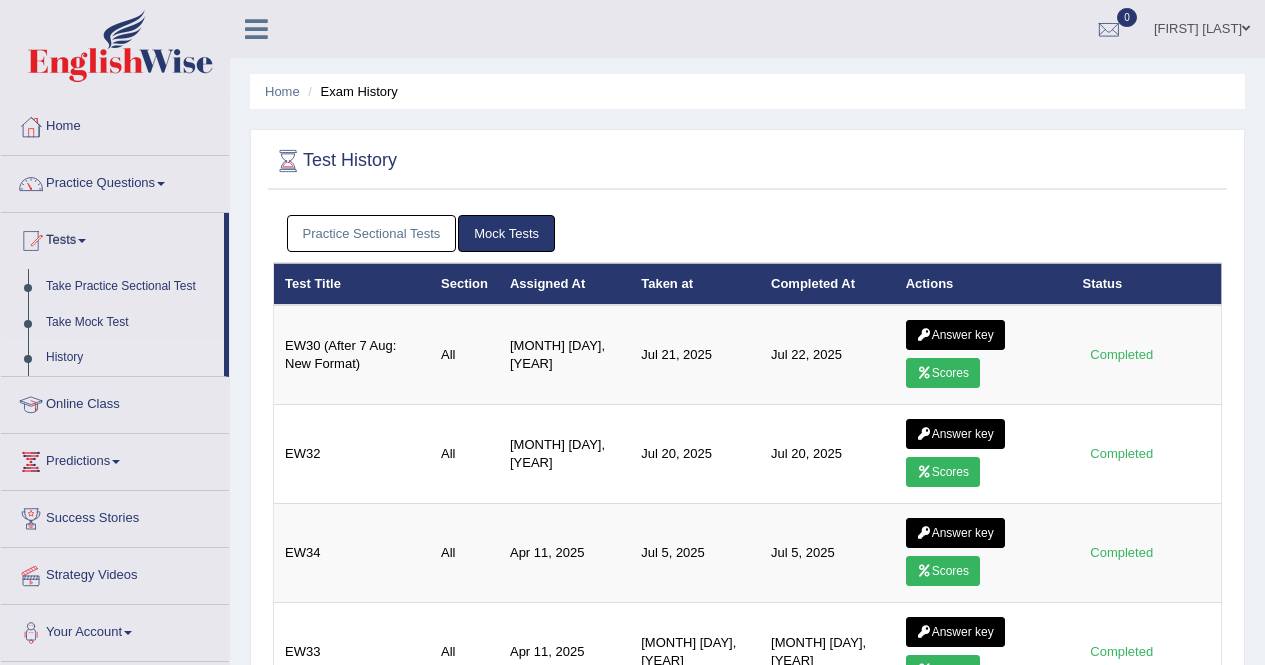 scroll, scrollTop: 0, scrollLeft: 0, axis: both 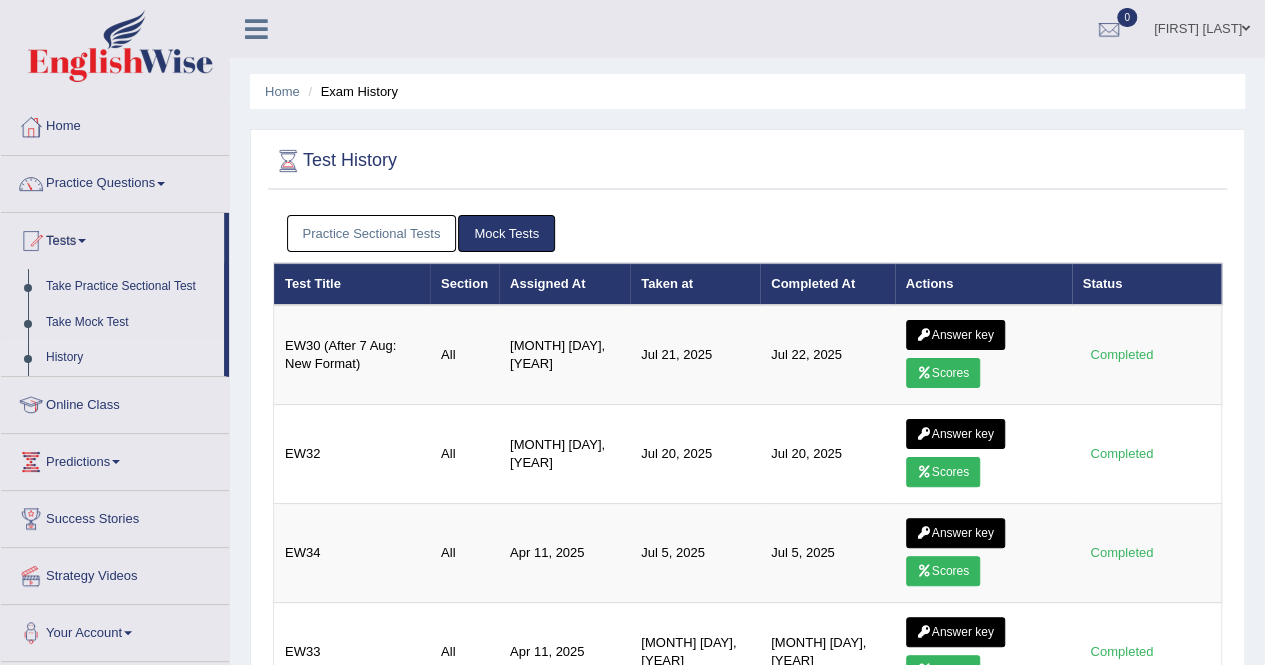 click on "Practice Sectional Tests" at bounding box center (372, 233) 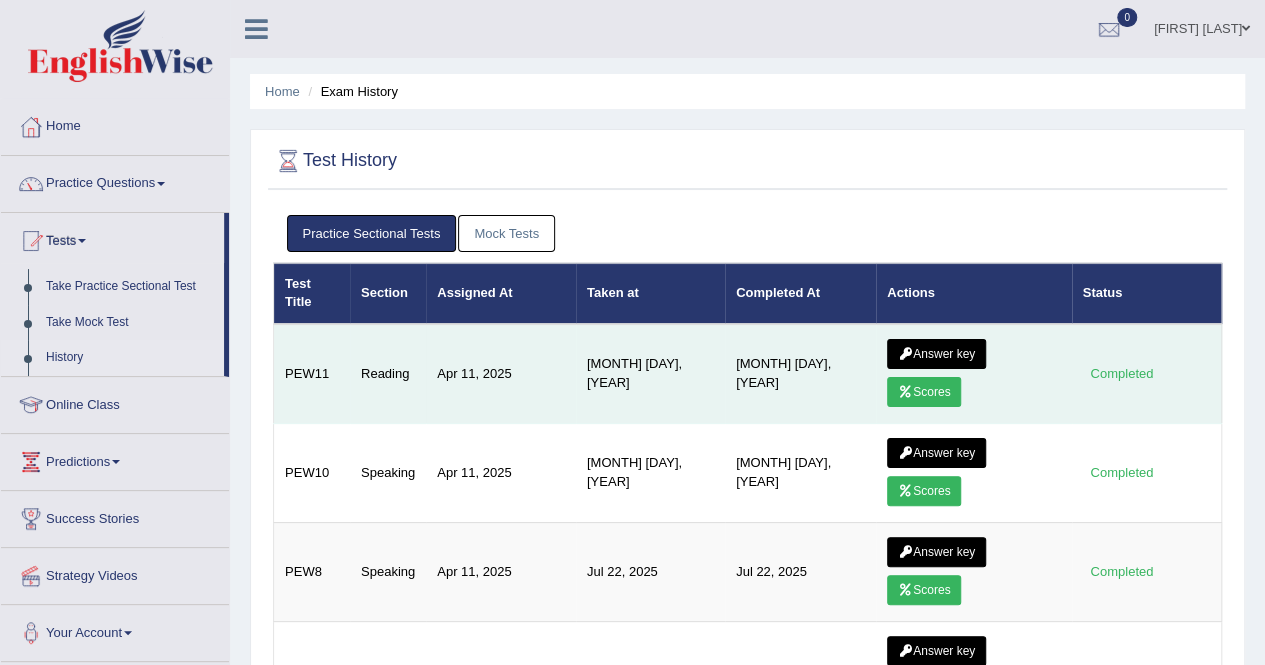 click on "Answer key" at bounding box center (936, 354) 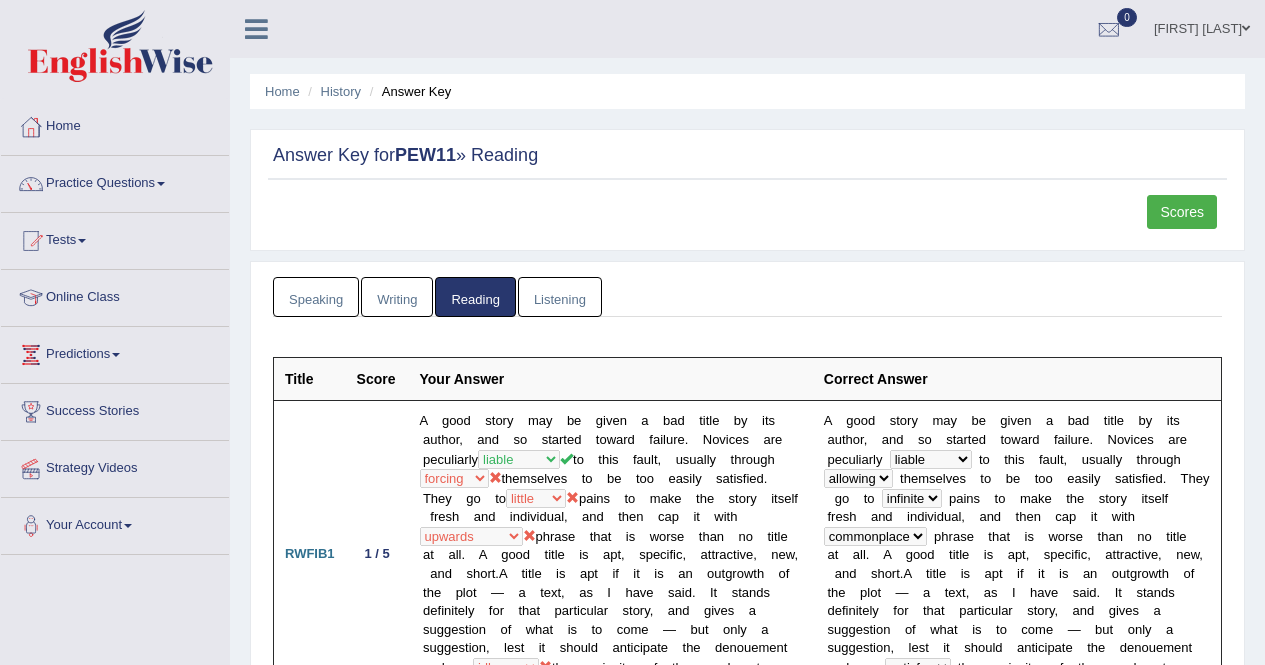 scroll, scrollTop: 0, scrollLeft: 0, axis: both 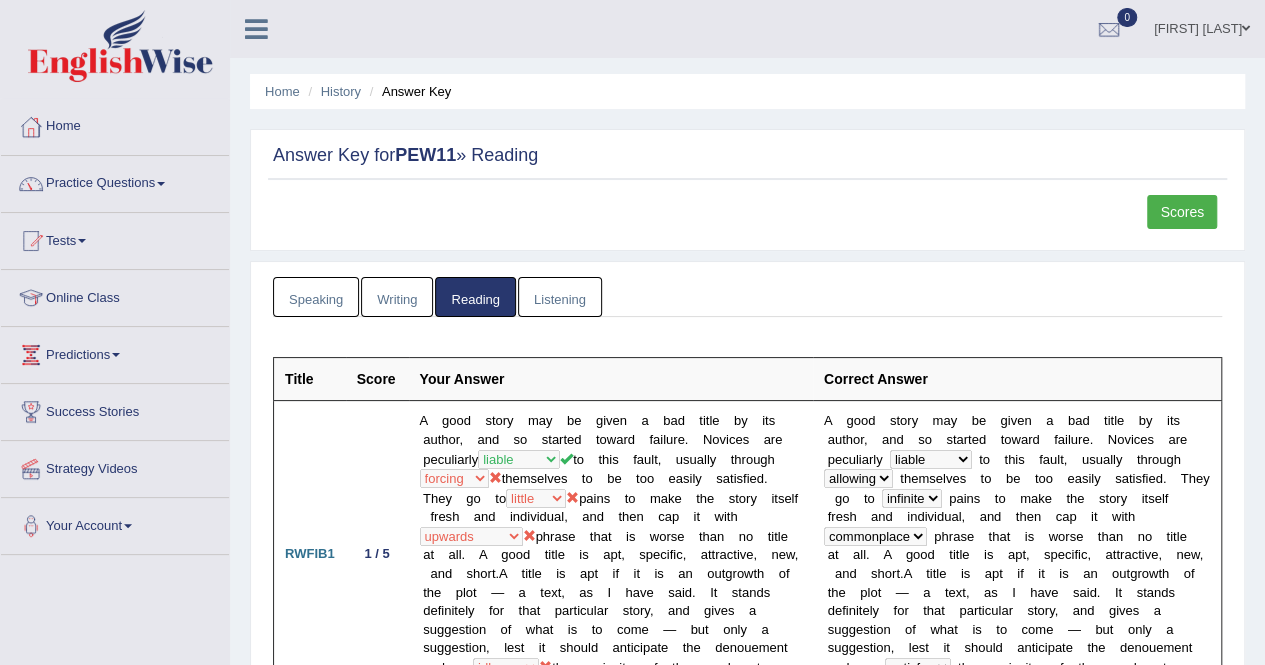 click on "Practice Questions" at bounding box center [115, 181] 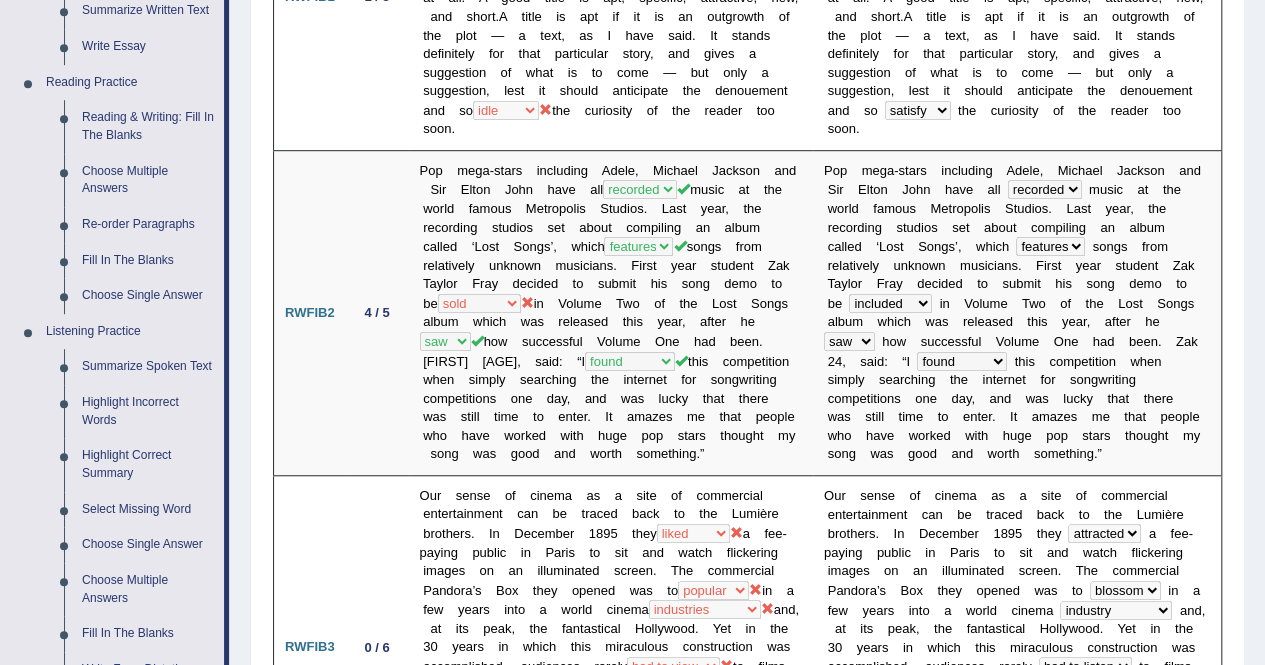 scroll, scrollTop: 570, scrollLeft: 0, axis: vertical 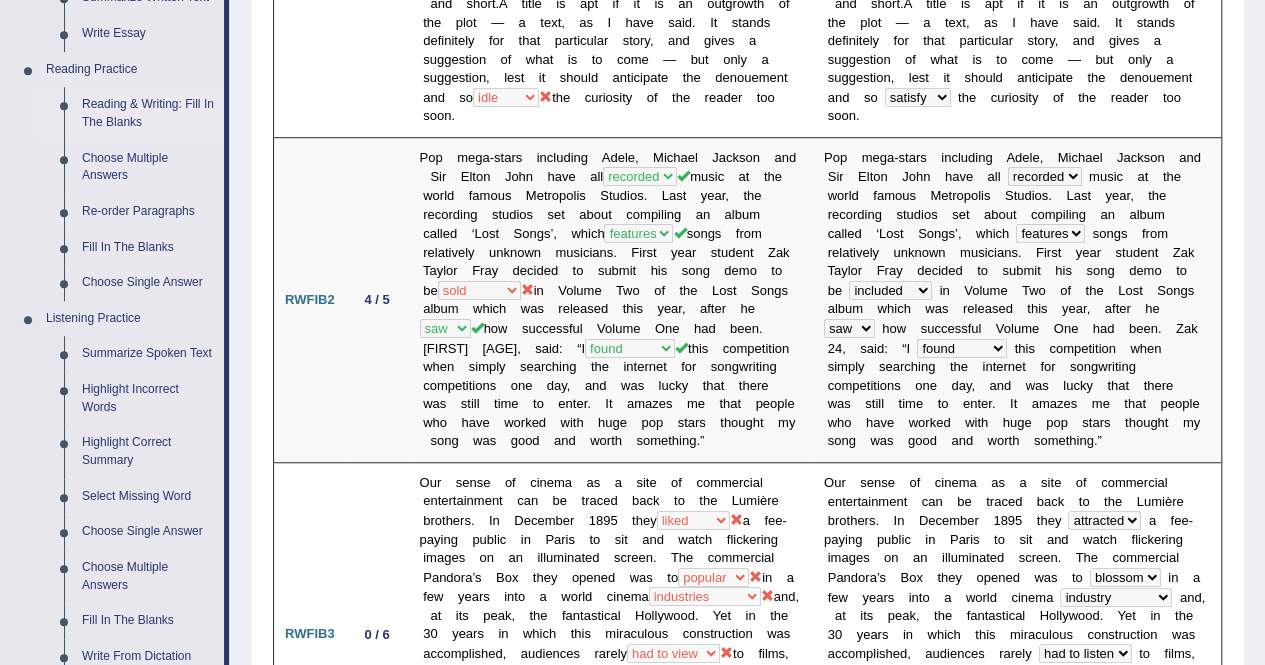 click on "Reading & Writing: Fill In The Blanks" at bounding box center [148, 113] 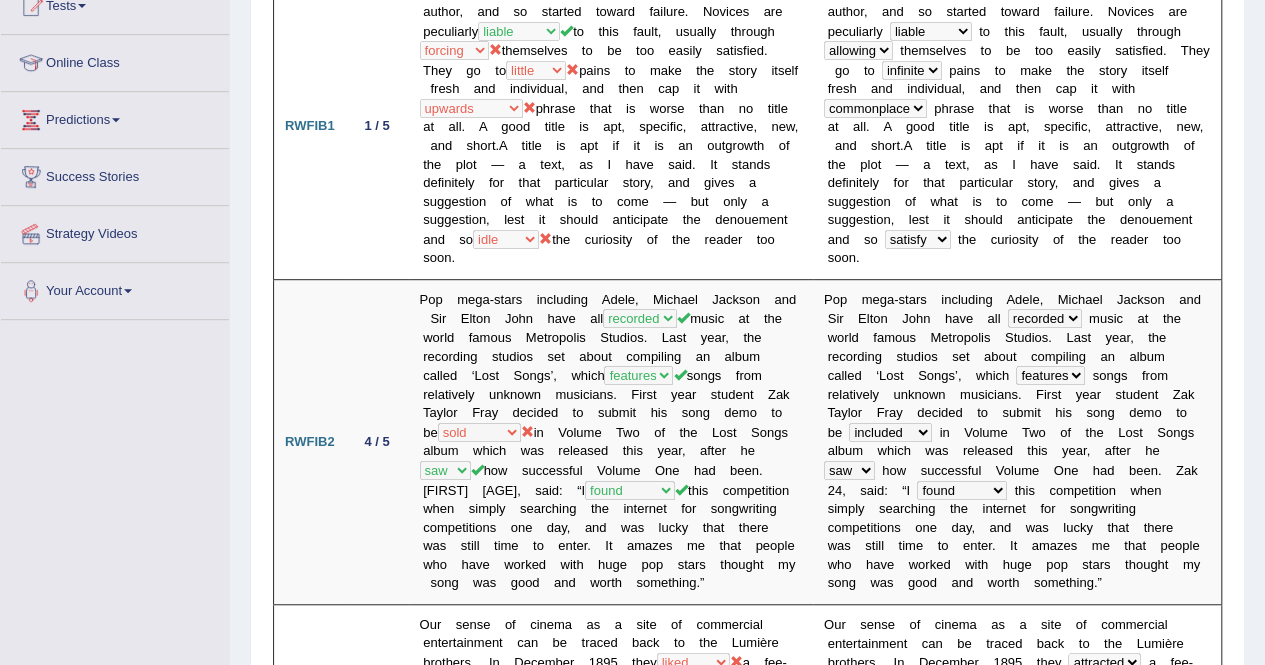 scroll, scrollTop: 583, scrollLeft: 0, axis: vertical 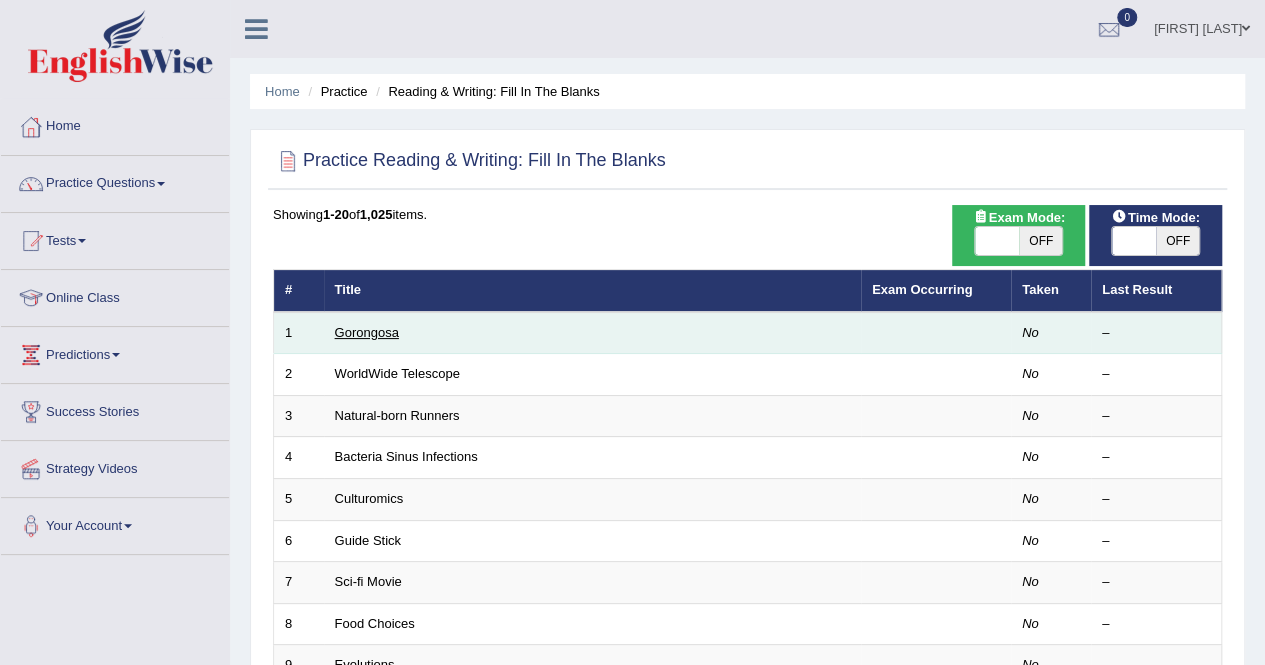 click on "Gorongosa" at bounding box center (367, 332) 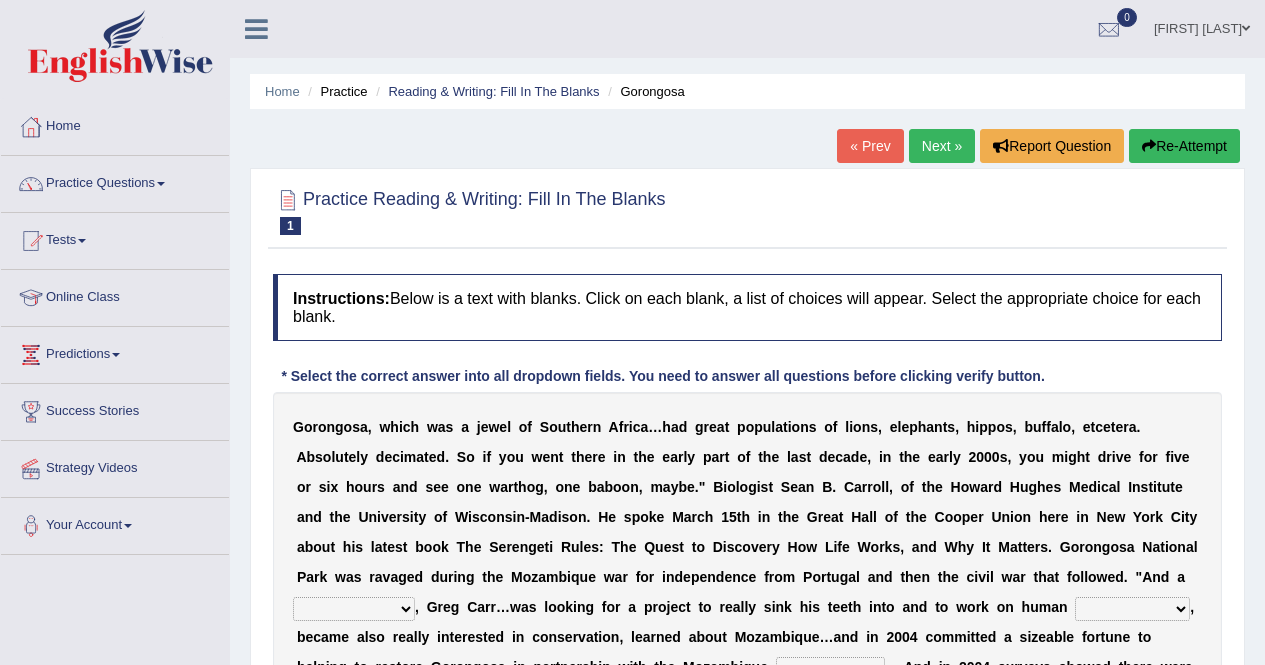 scroll, scrollTop: 0, scrollLeft: 0, axis: both 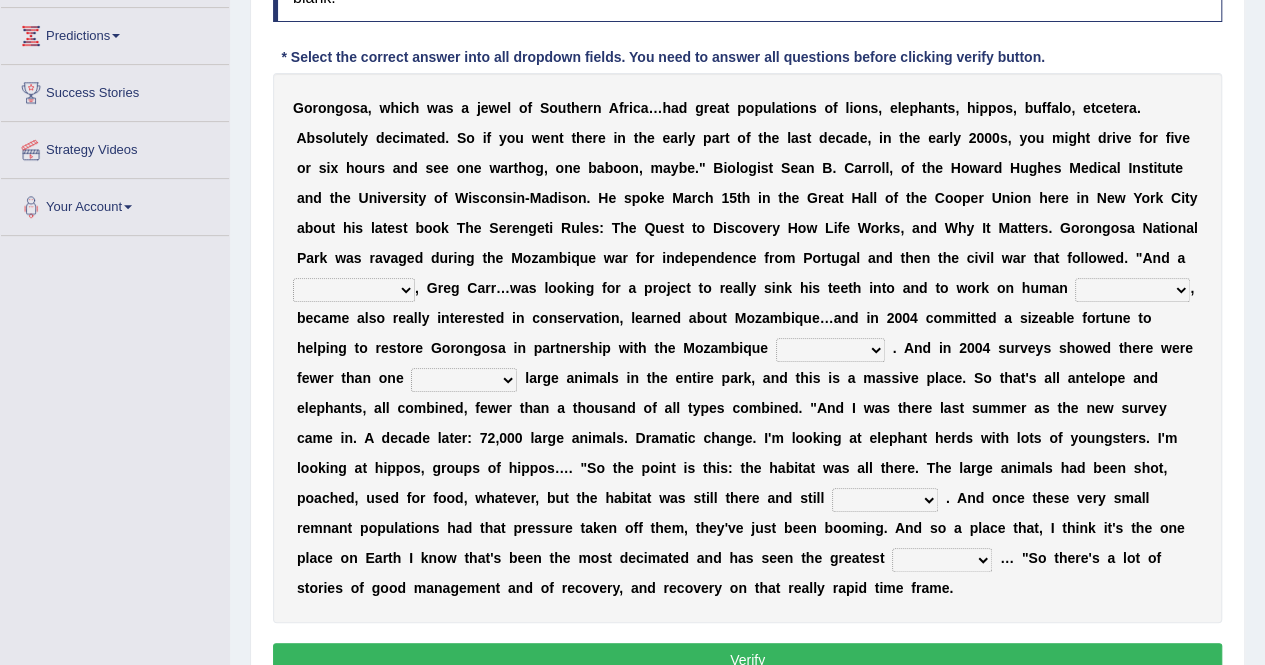 click on "passion solstice ballast philanthropist" at bounding box center [354, 290] 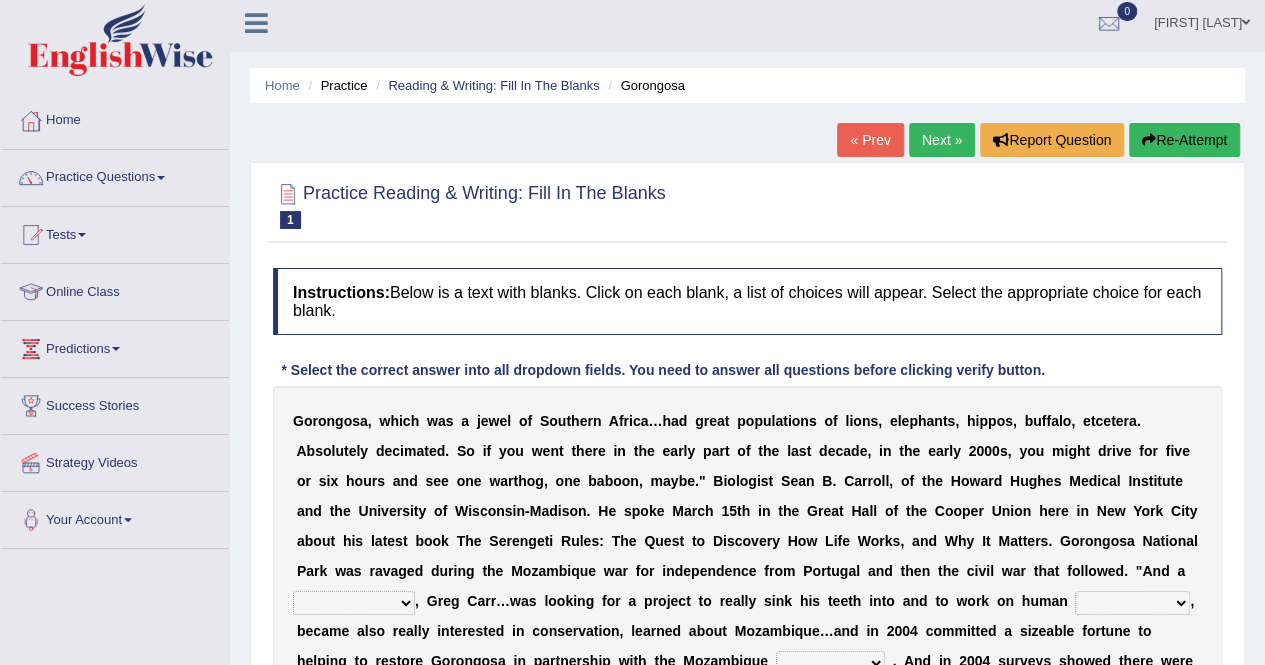scroll, scrollTop: 0, scrollLeft: 0, axis: both 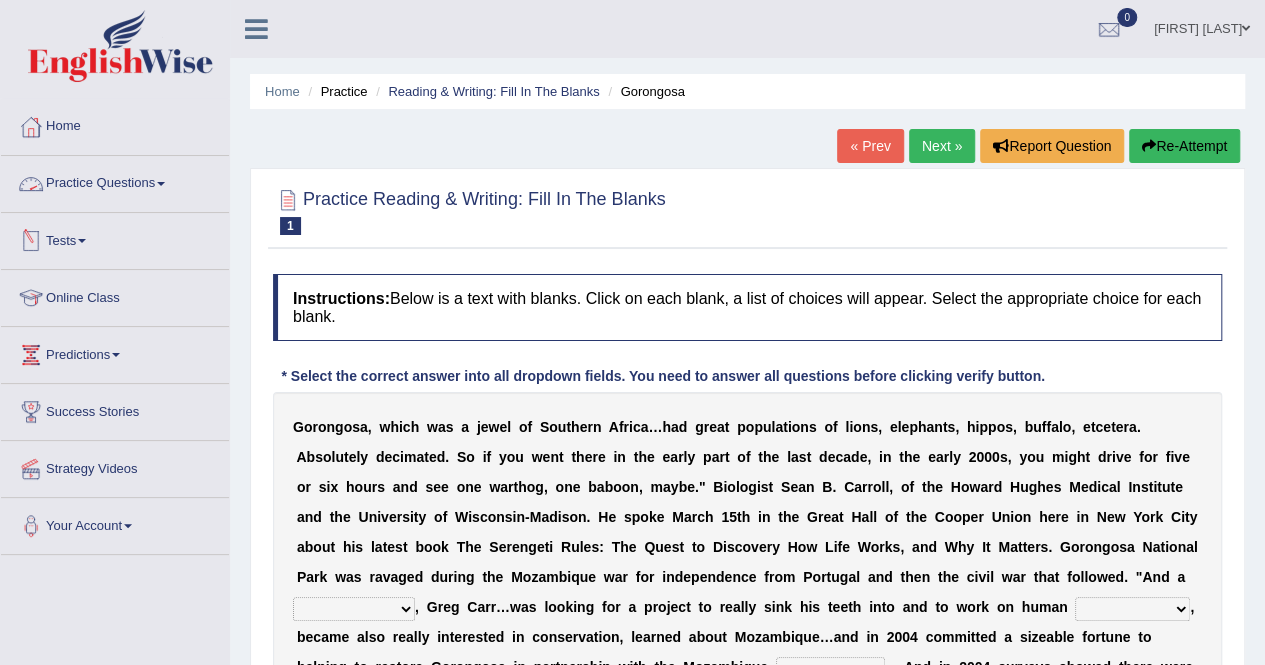 click on "Practice Questions" at bounding box center (115, 181) 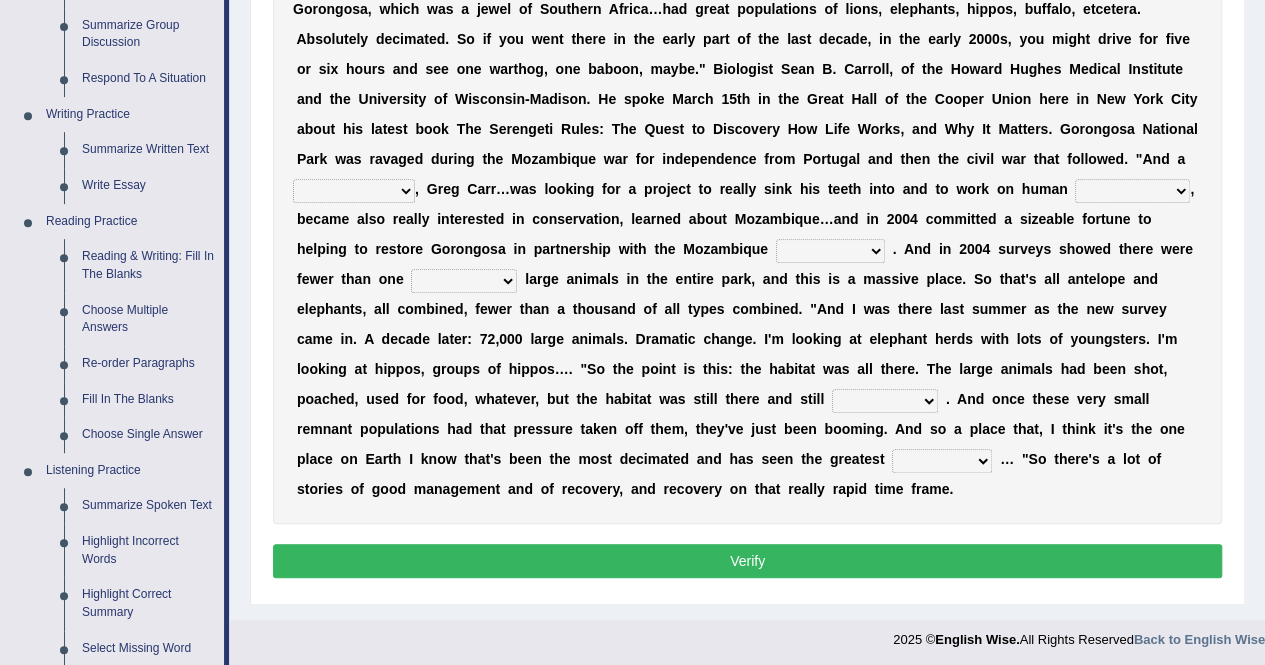 scroll, scrollTop: 430, scrollLeft: 0, axis: vertical 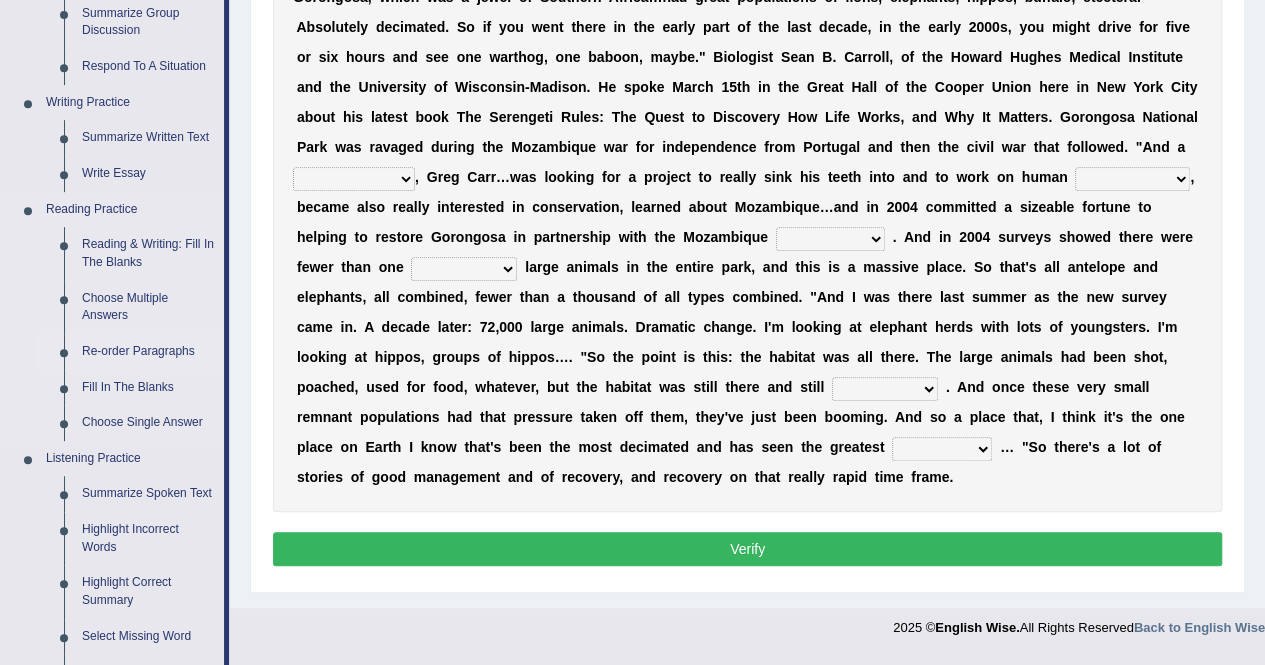 click on "Re-order Paragraphs" at bounding box center [148, 352] 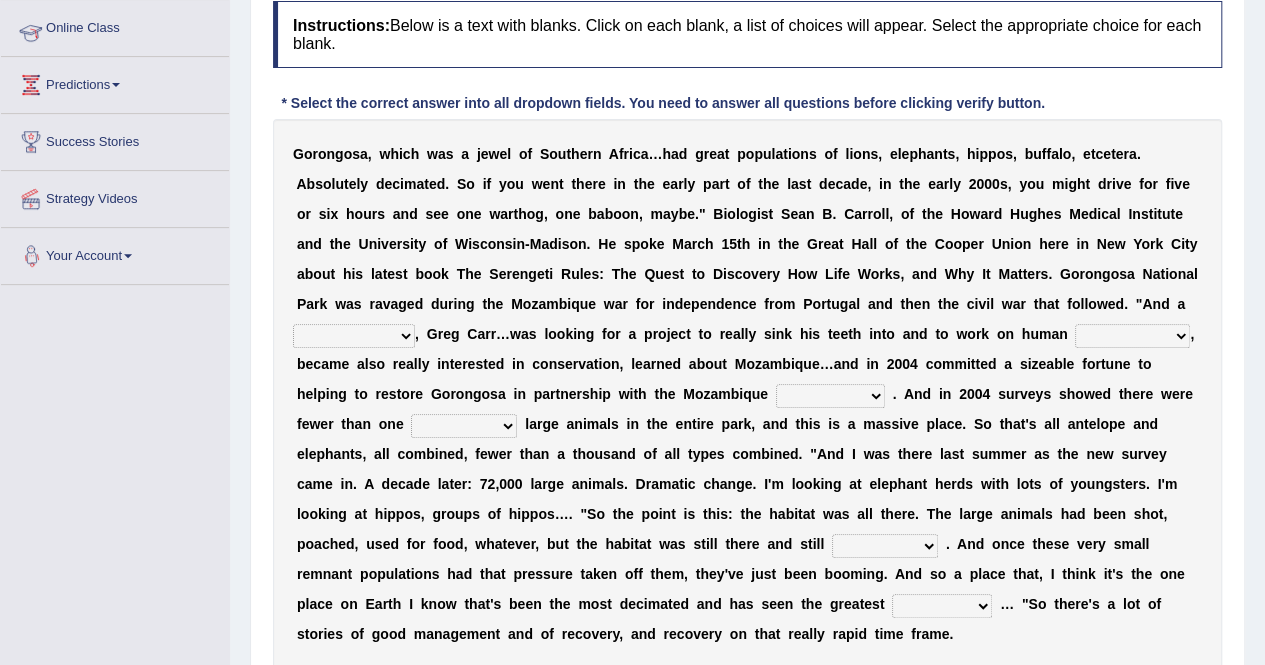scroll, scrollTop: 286, scrollLeft: 0, axis: vertical 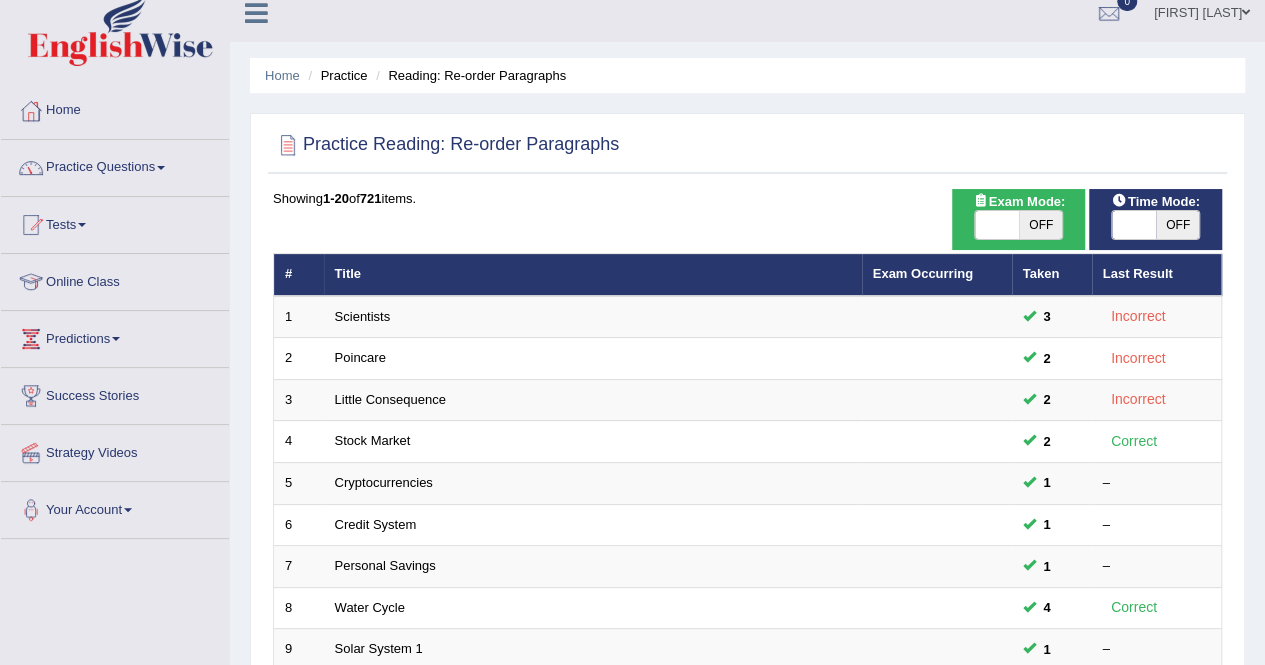 click on "Practice Questions" at bounding box center [115, 165] 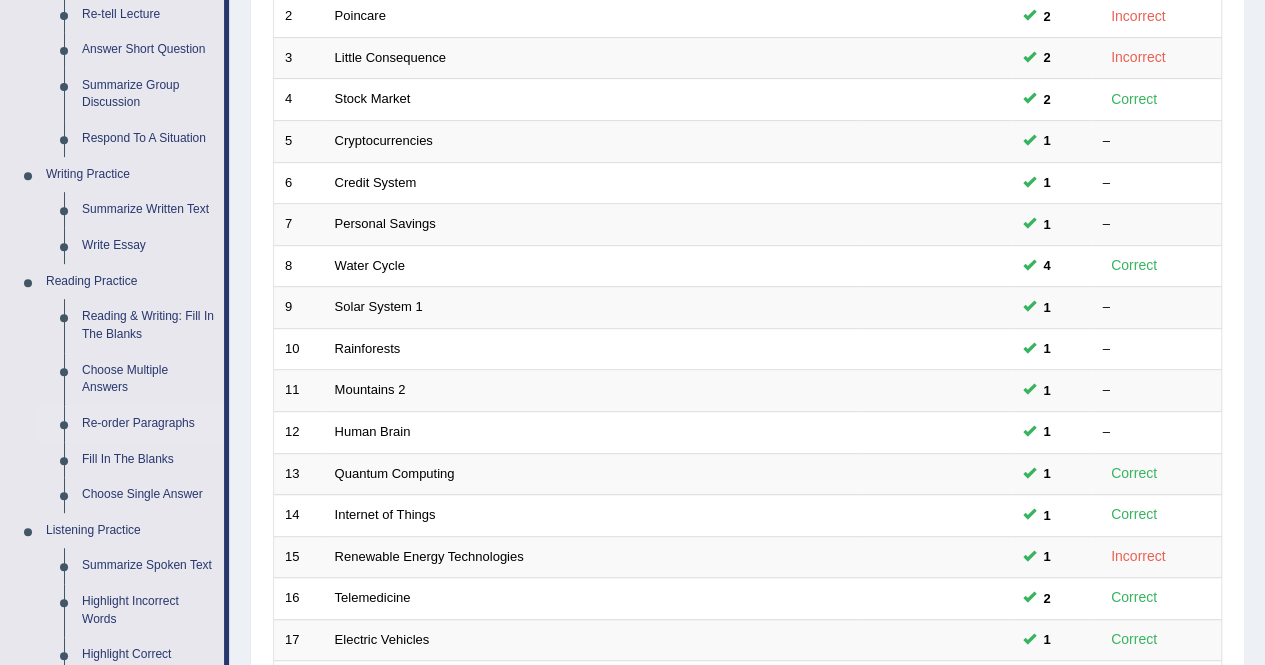 scroll, scrollTop: 366, scrollLeft: 0, axis: vertical 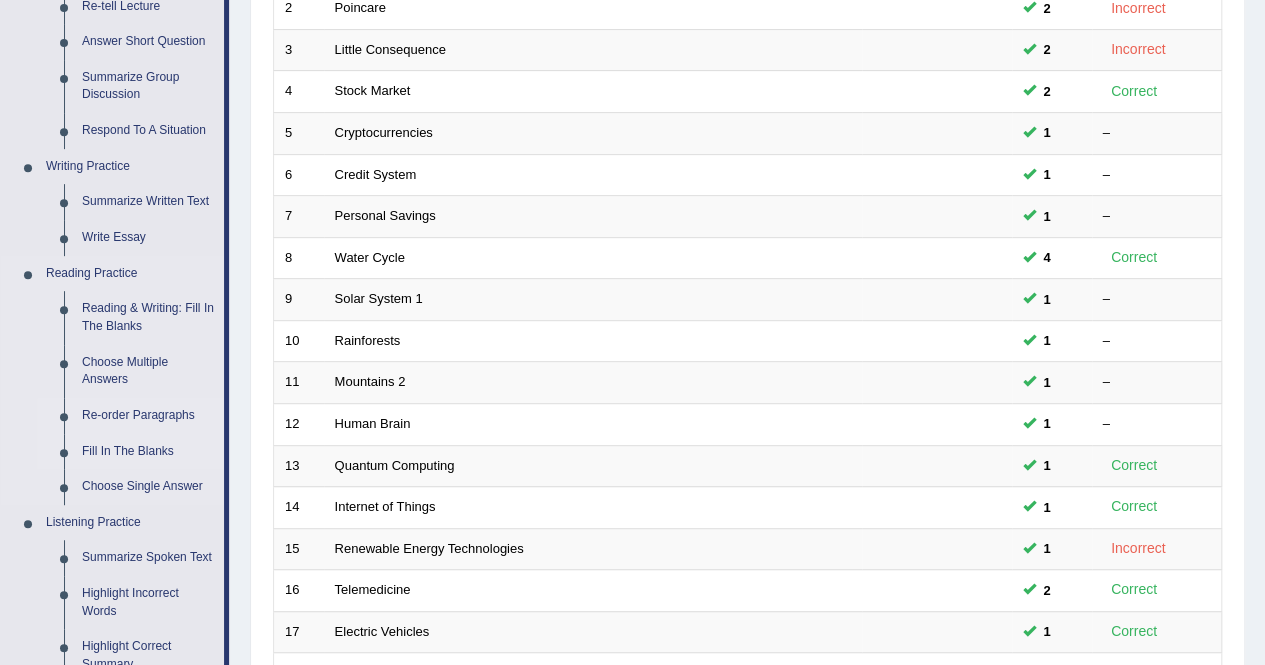 click on "Fill In The Blanks" at bounding box center [148, 452] 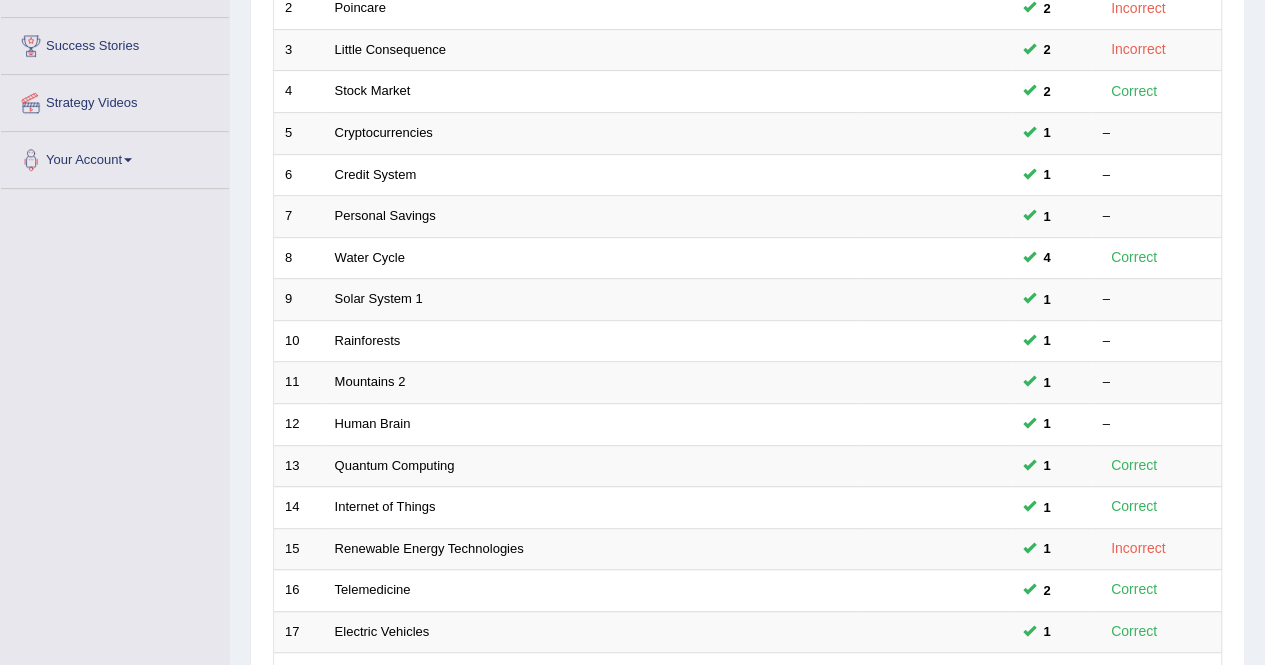 scroll, scrollTop: 369, scrollLeft: 0, axis: vertical 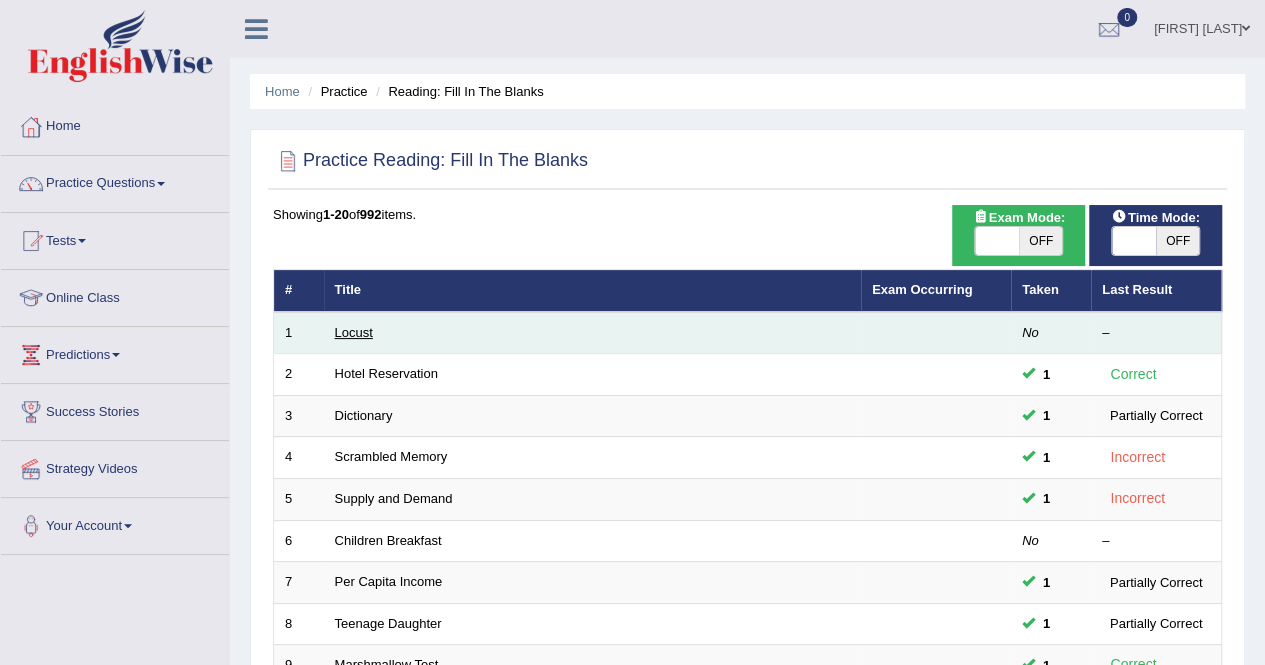 click on "Locust" at bounding box center (354, 332) 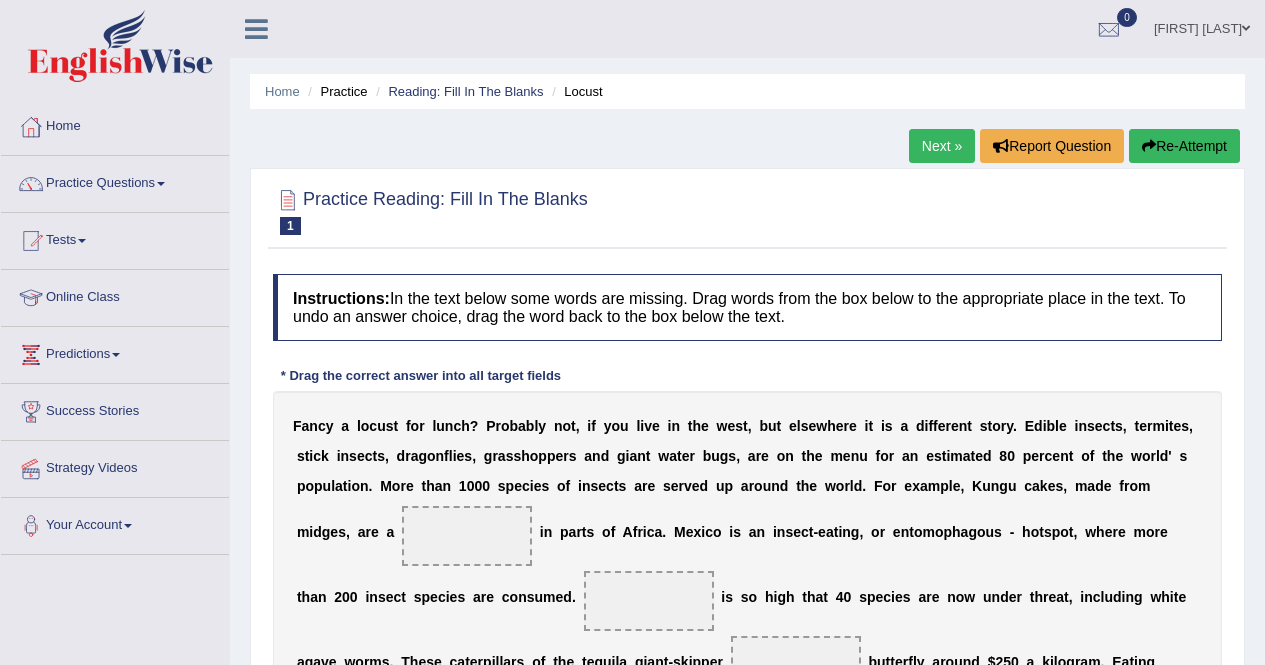 scroll, scrollTop: 0, scrollLeft: 0, axis: both 